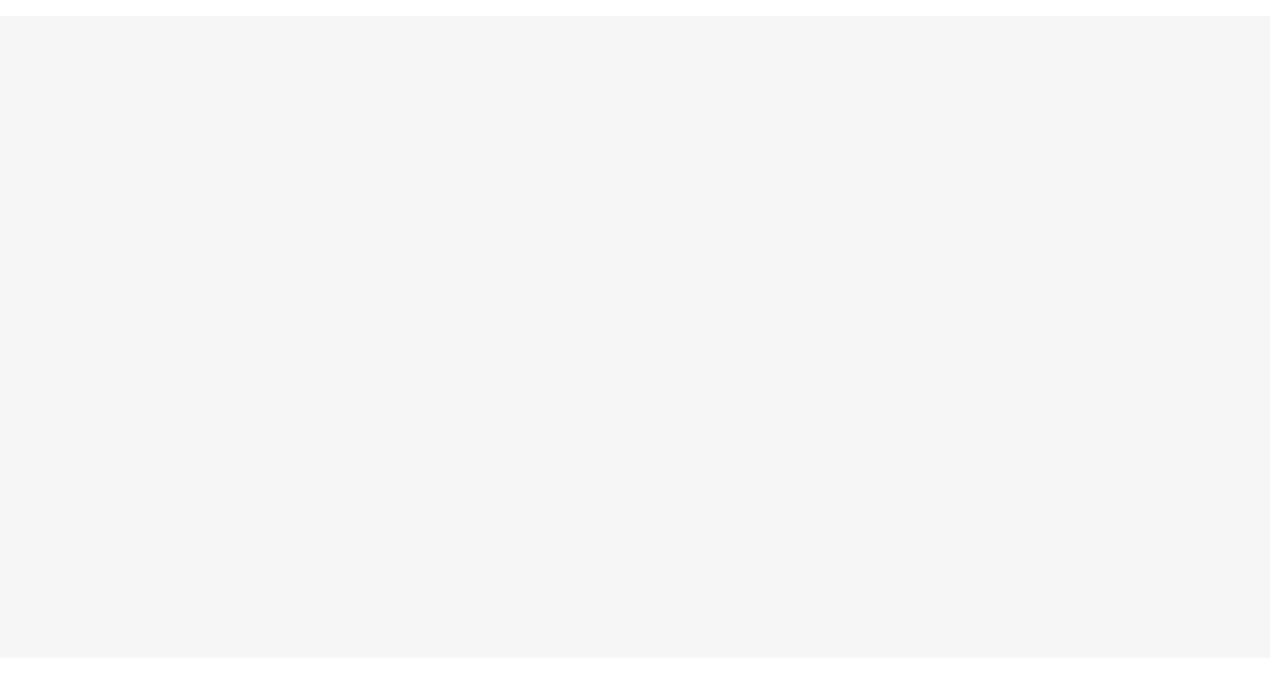 scroll, scrollTop: 0, scrollLeft: 0, axis: both 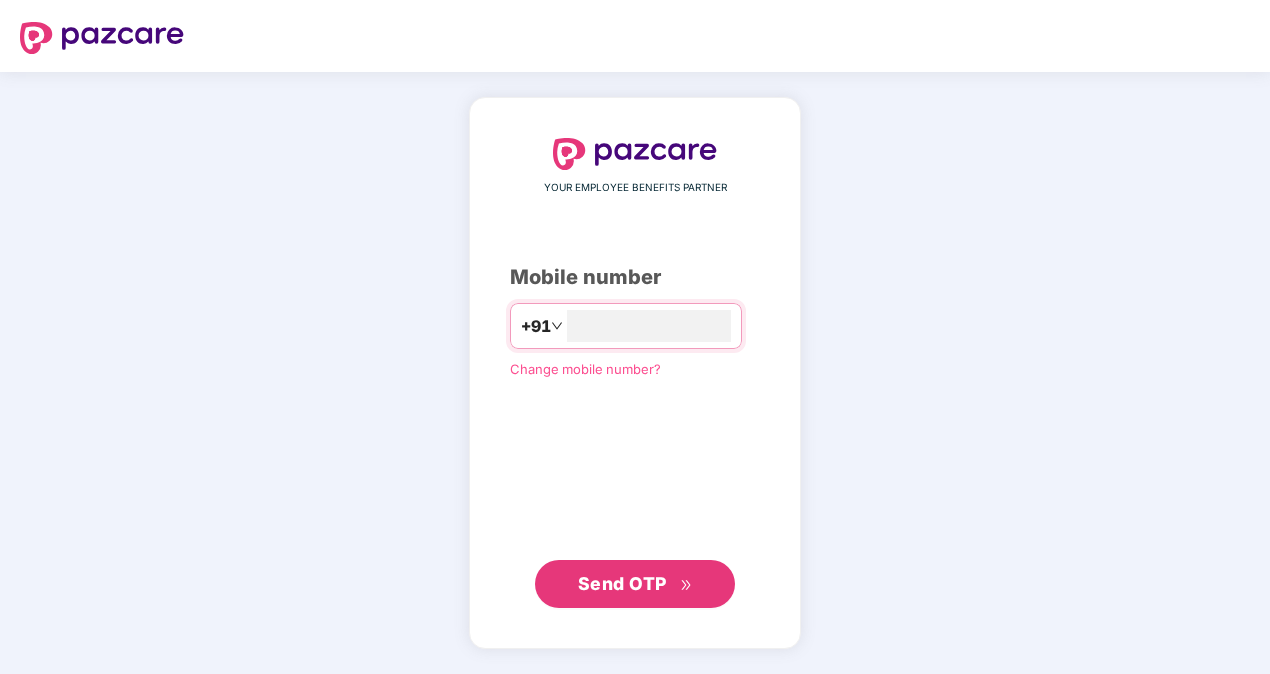 type on "**********" 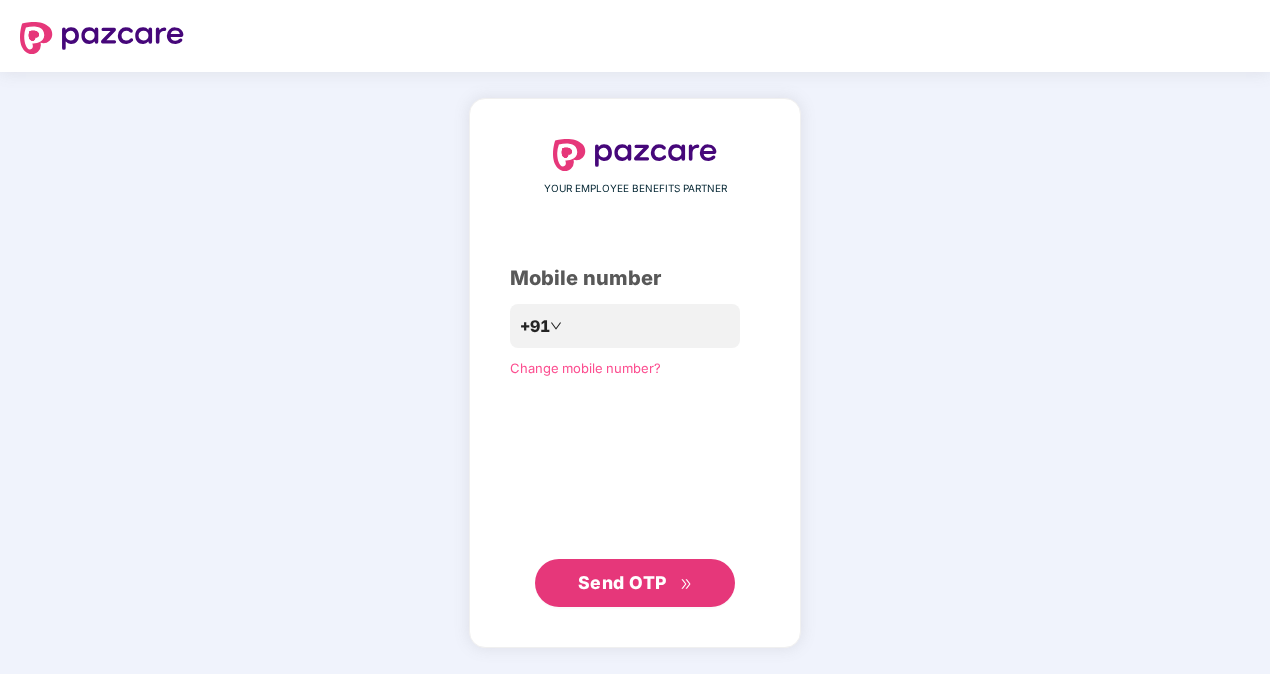 click on "Send OTP" at bounding box center [635, 583] 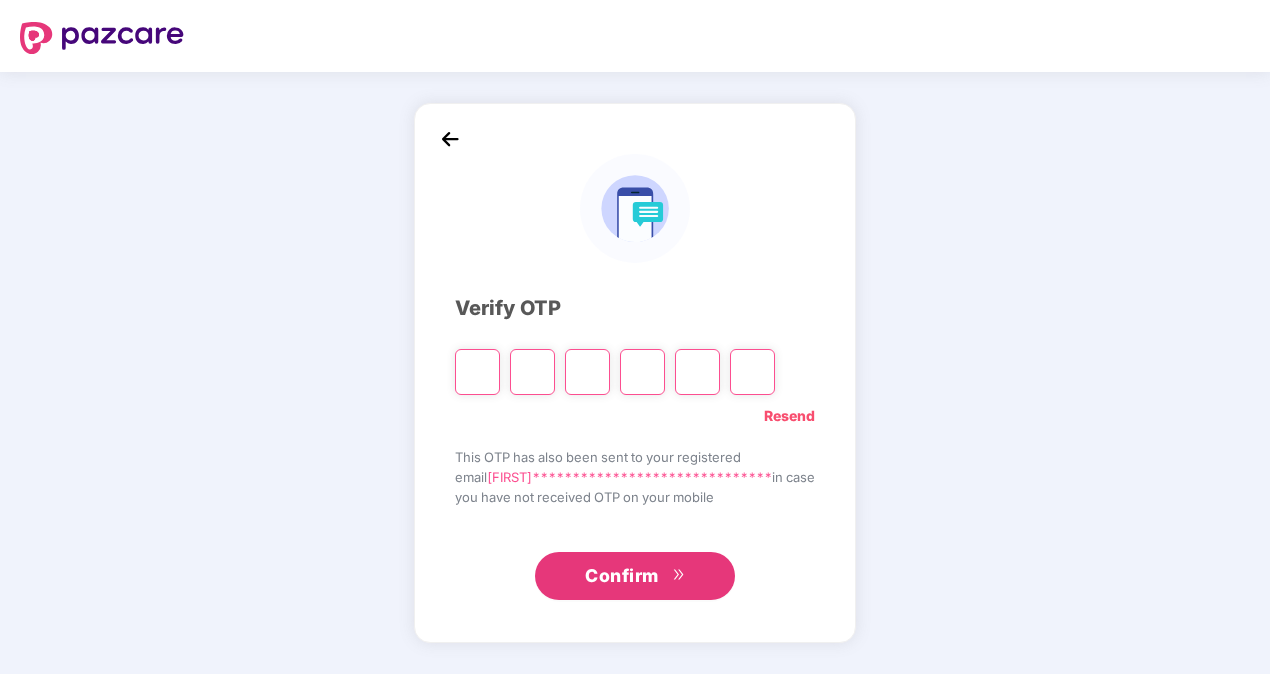 type on "*" 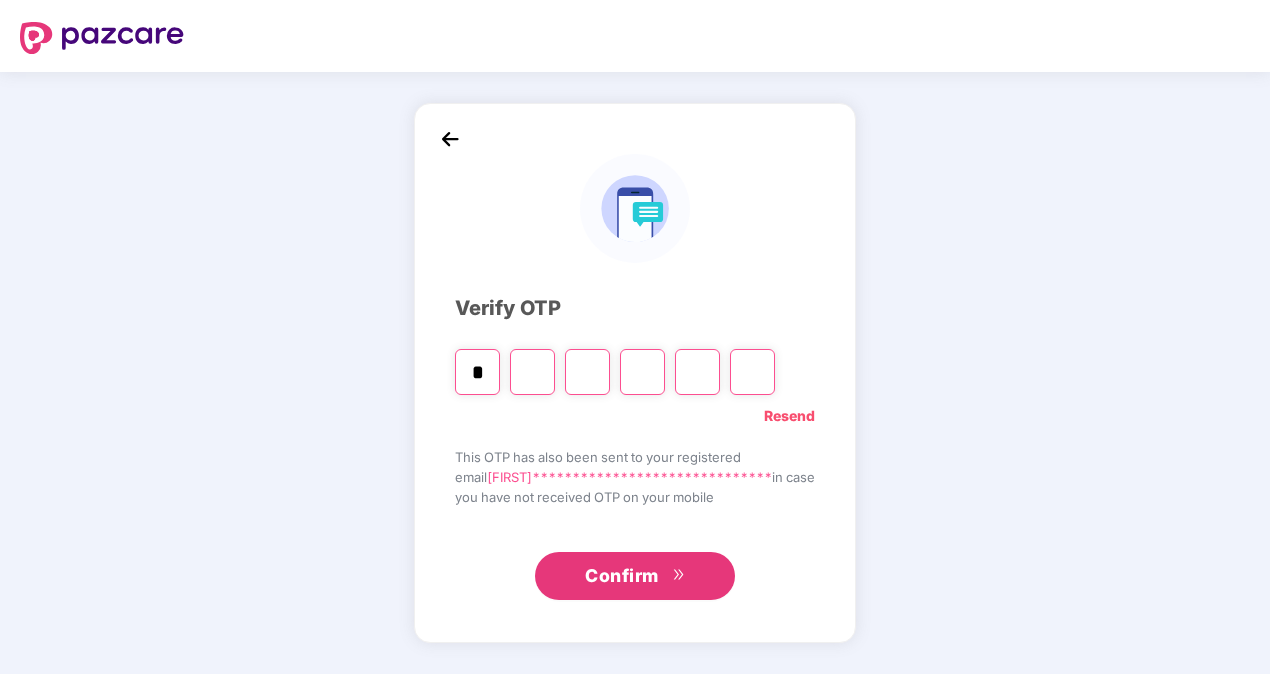 type on "*" 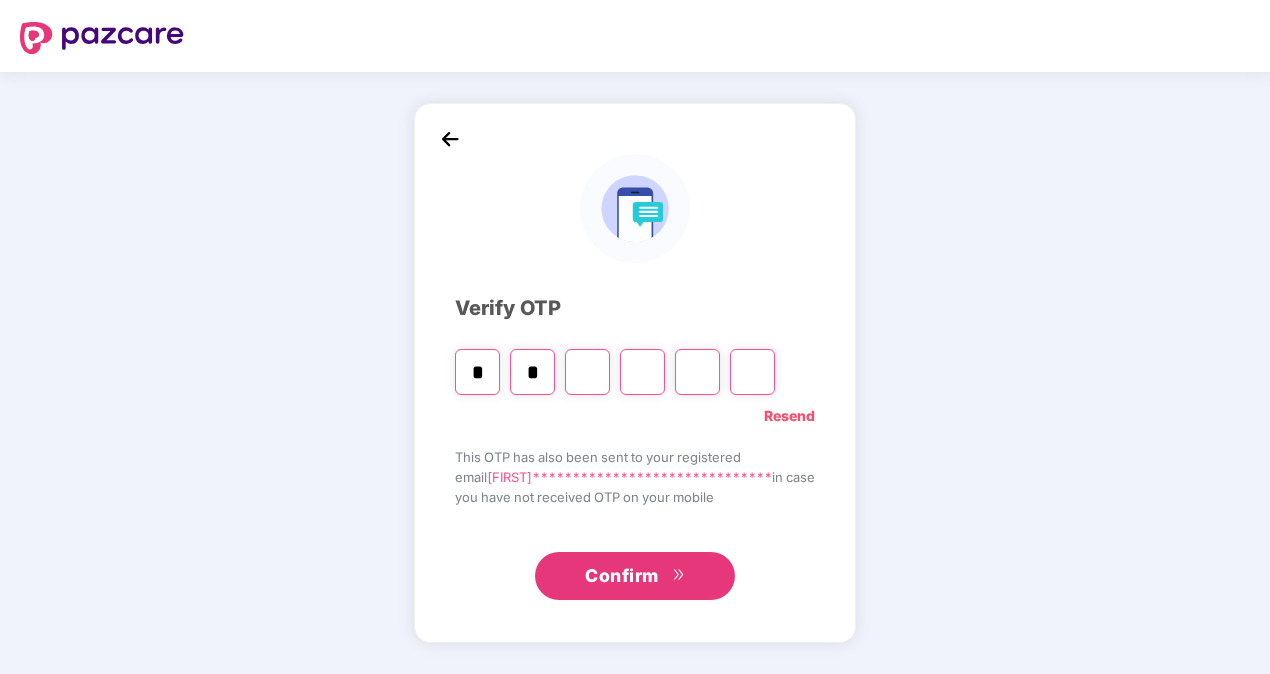 type on "*" 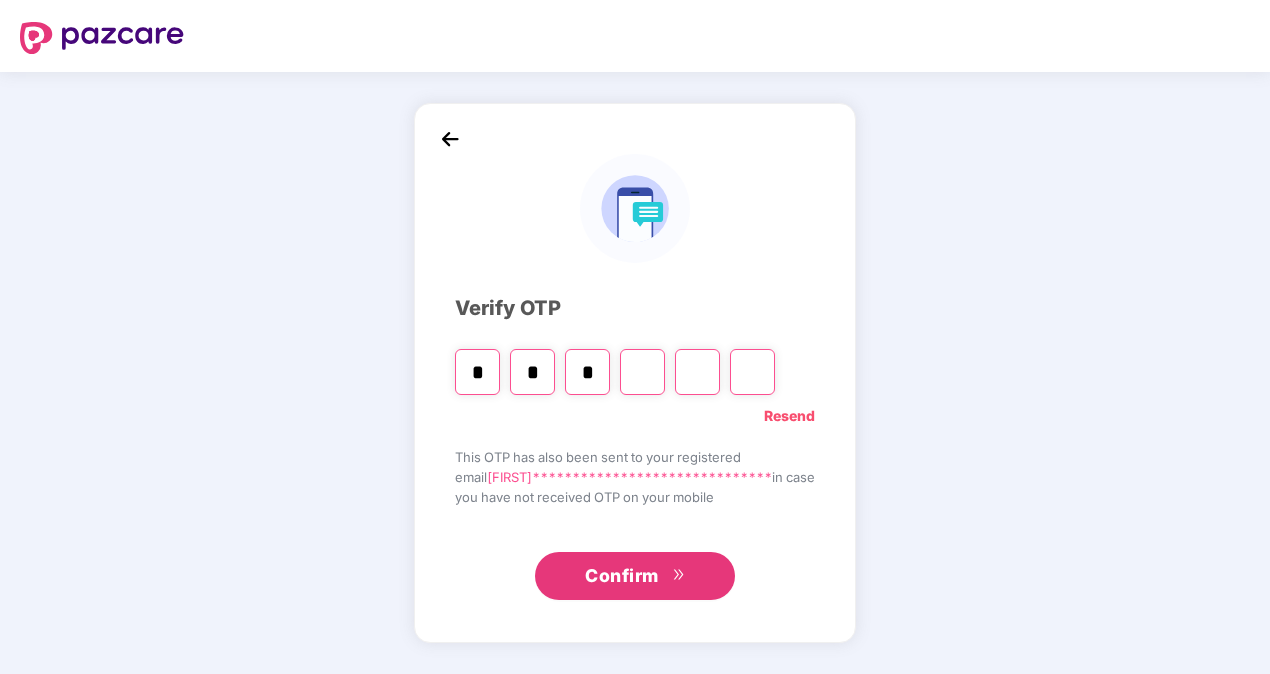 type on "*" 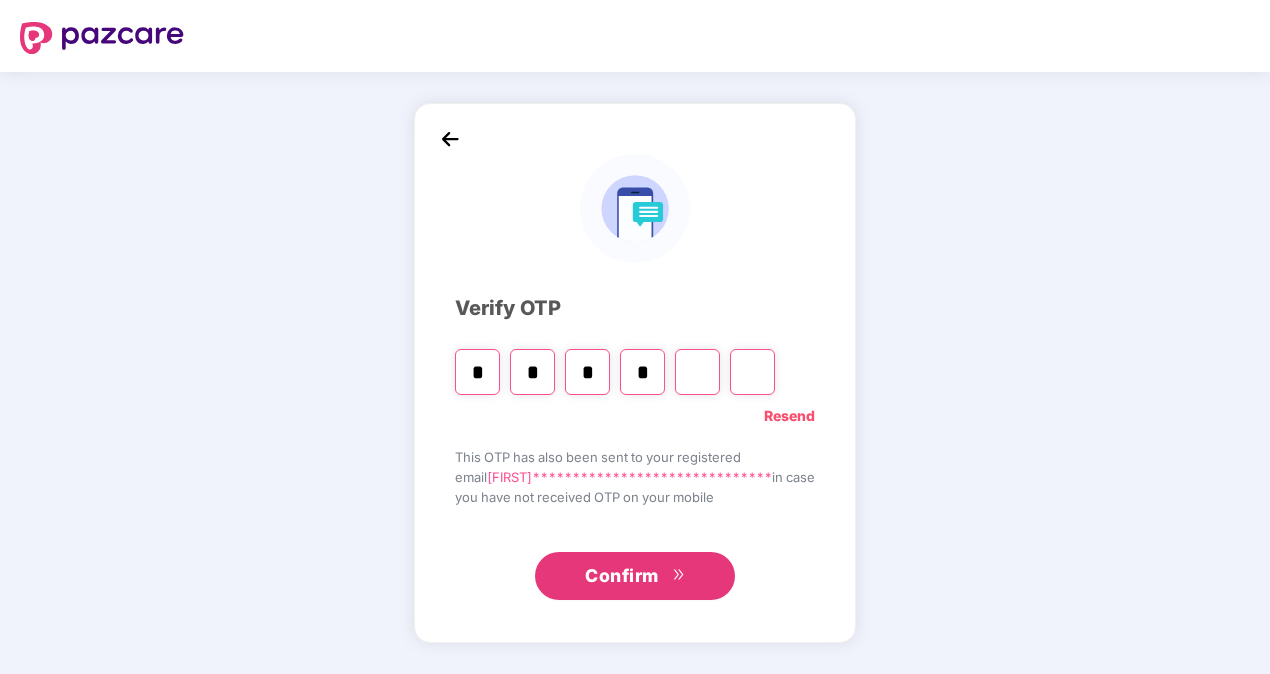 type on "*" 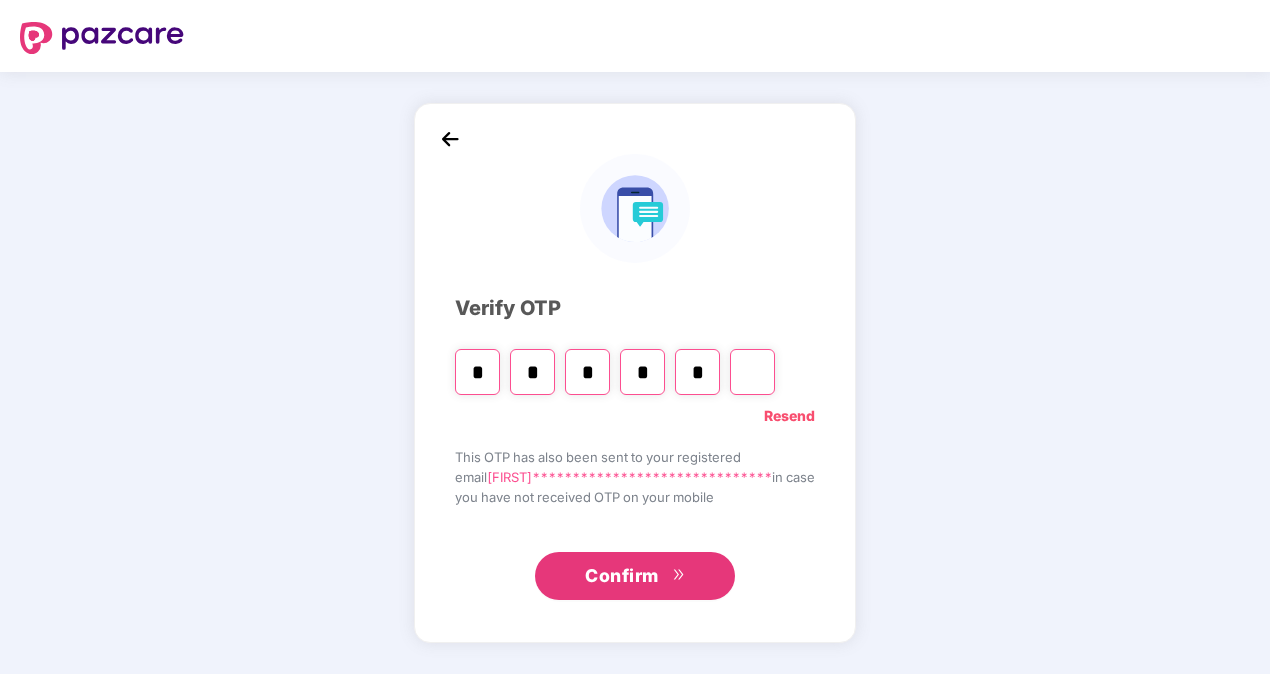 type on "*" 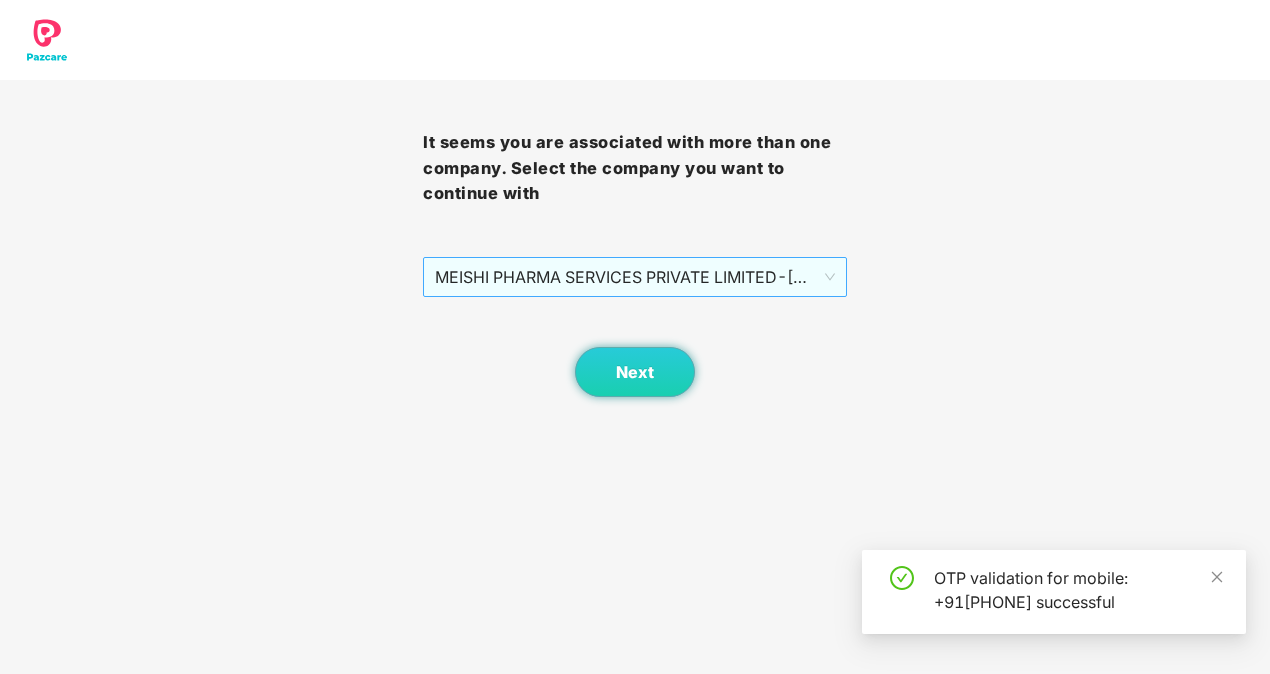 click on "MEISHI PHARMA SERVICES PRIVATE LIMITED  -  [NUMBER]  -  ADMIN" at bounding box center (634, 277) 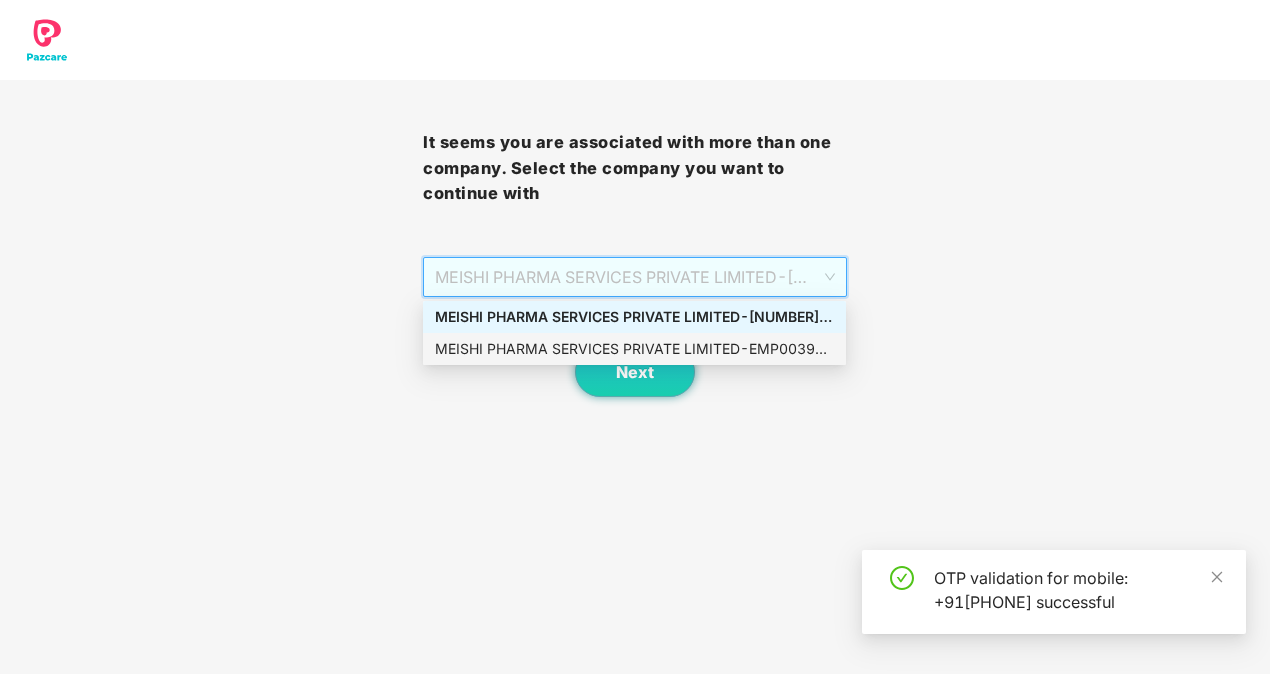 click on "MEISHI PHARMA SERVICES PRIVATE LIMITED - EMP0039 - ADMIN" at bounding box center [634, 349] 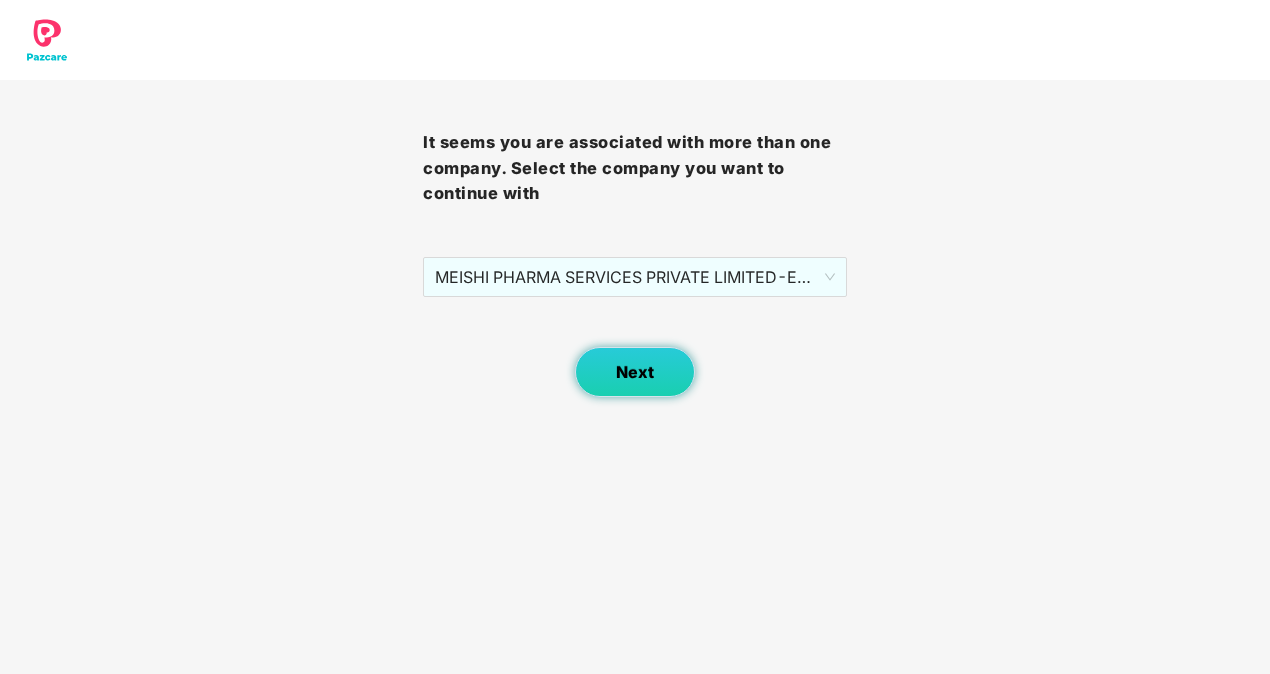 click on "Next" at bounding box center (635, 372) 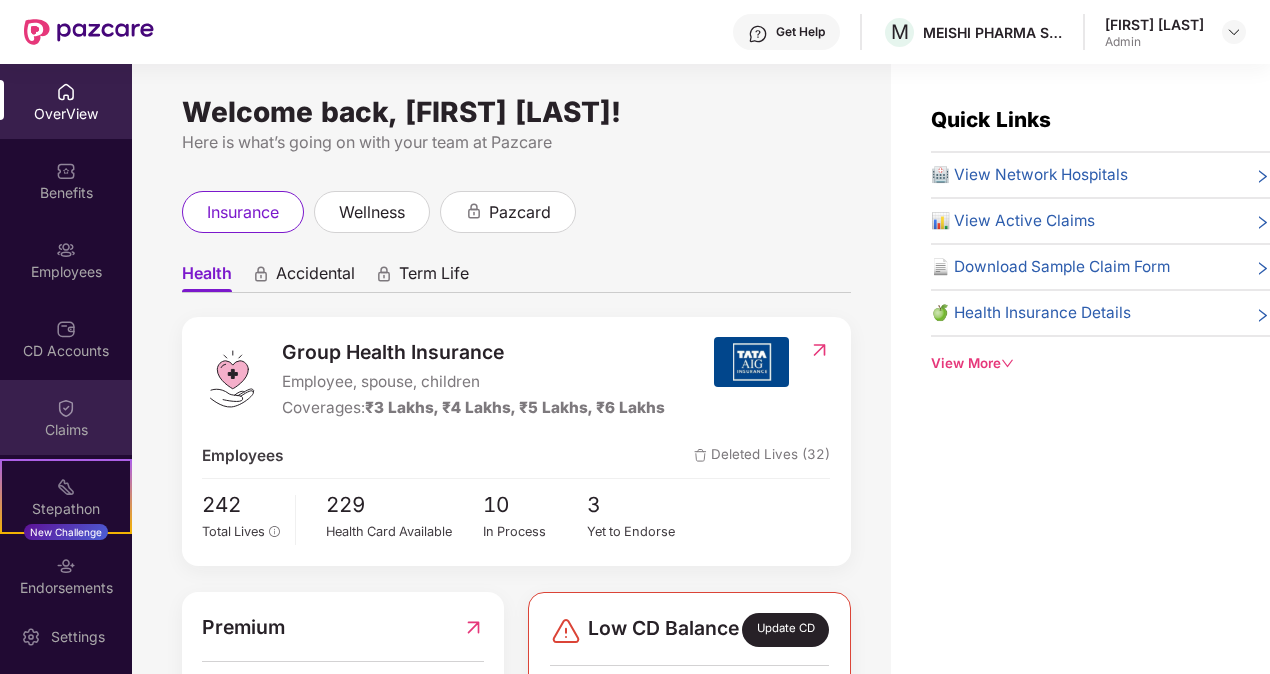 click on "Claims" at bounding box center (66, 430) 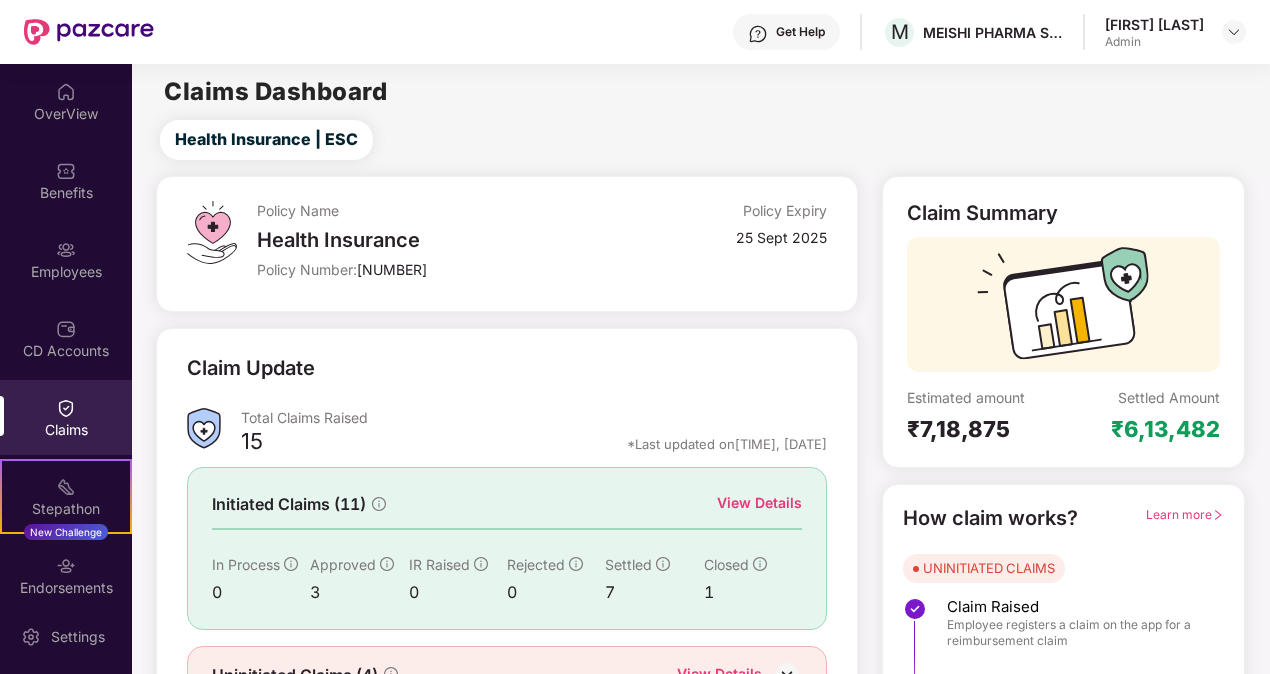 click on "View Details" at bounding box center (759, 503) 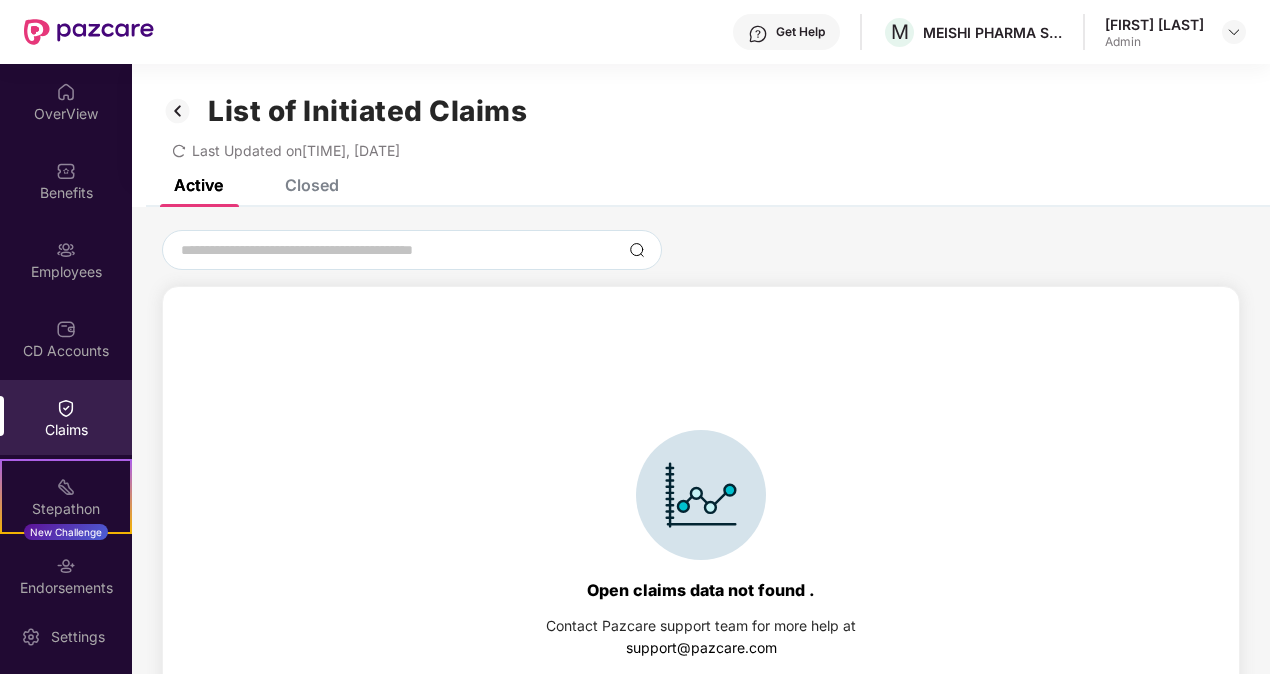 click on "Closed" at bounding box center [312, 185] 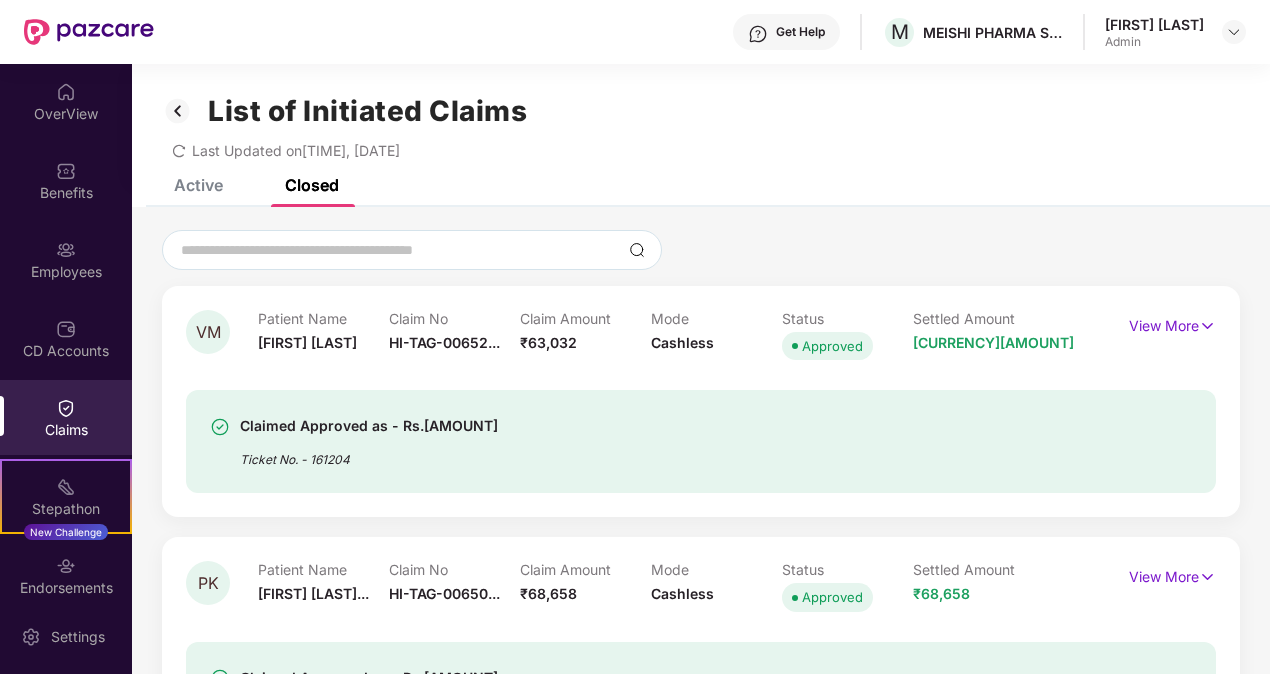 click on "Open claims data not found . Contact Pazcare support team for more help at support@[DOMAIN] [FIRST] [LAST] Claim No HI-TAG-00652... Claim Amount [CURRENCY][AMOUNT] Mode Cashless Status Approved Settled Amount [CURRENCY][AMOUNT] View More Claimed Approved as - Rs.[AMOUNT] Ticket No. - 161204 [FIRST] [LAST]... Claim No HI-TAG-00650... Claim Amount [CURRENCY][AMOUNT] Mode Cashless Status Approved Settled Amount [CURRENCY][AMOUNT] View More Claimed Approved as - Rs.[AMOUNT] Ticket No. - 160924 [FIRST] [LAST]... Claim No HI-TAG-00603... Claim Amount [CURRENCY][AMOUNT] Mode Reimbursement Status Approved Settled Amount [CURRENCY][AMOUNT] Ticket No 138590 View More Claimed Approved as - Rs.[AMOUNT] Ticket No. - 138590 [FIRST] [LAST]... Claim No HI-TAG-00566... Claim Amount [CURRENCY][AMOUNT] Mode Cashless Status Settled Settled Amount [CURRENCY][AMOUNT] View More Claimed Settled as - Rs.[AMOUNT] on [DATE] Ticket No. - 134069 [FIRST] [LAST]... Claim No HI-TAG-00524... Claim Amount [CURRENCY][AMOUNT]" at bounding box center (701, 1539) 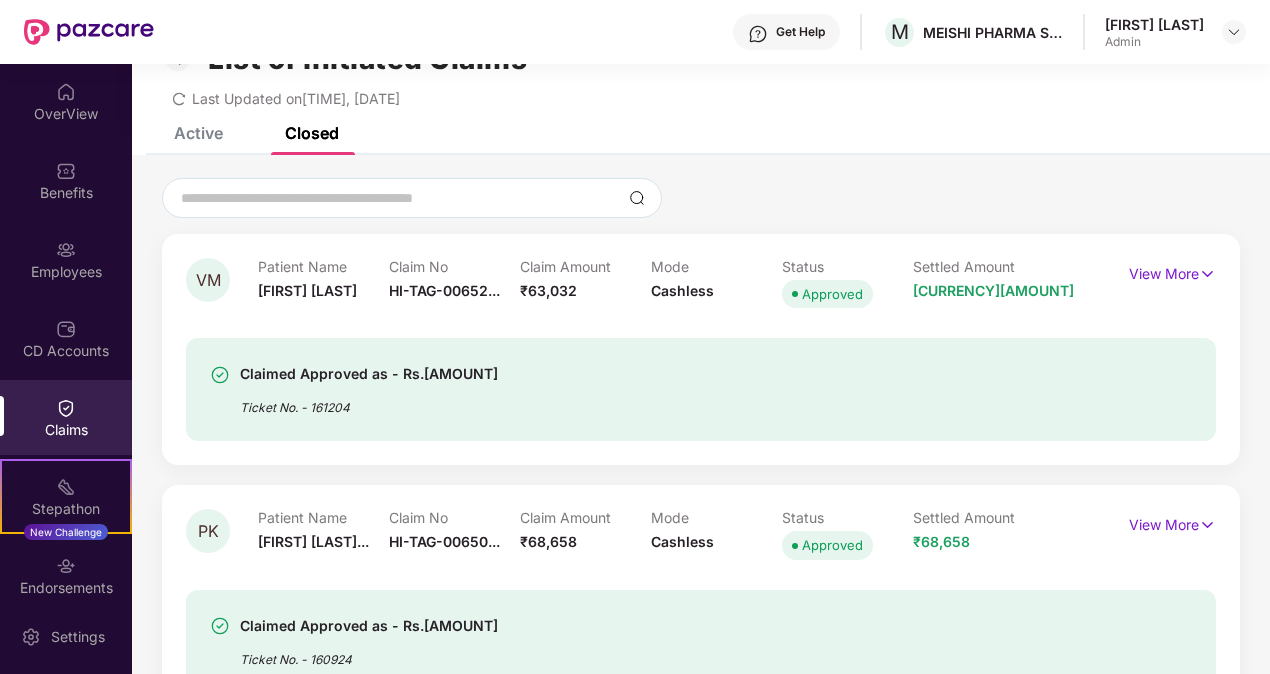 scroll, scrollTop: 0, scrollLeft: 0, axis: both 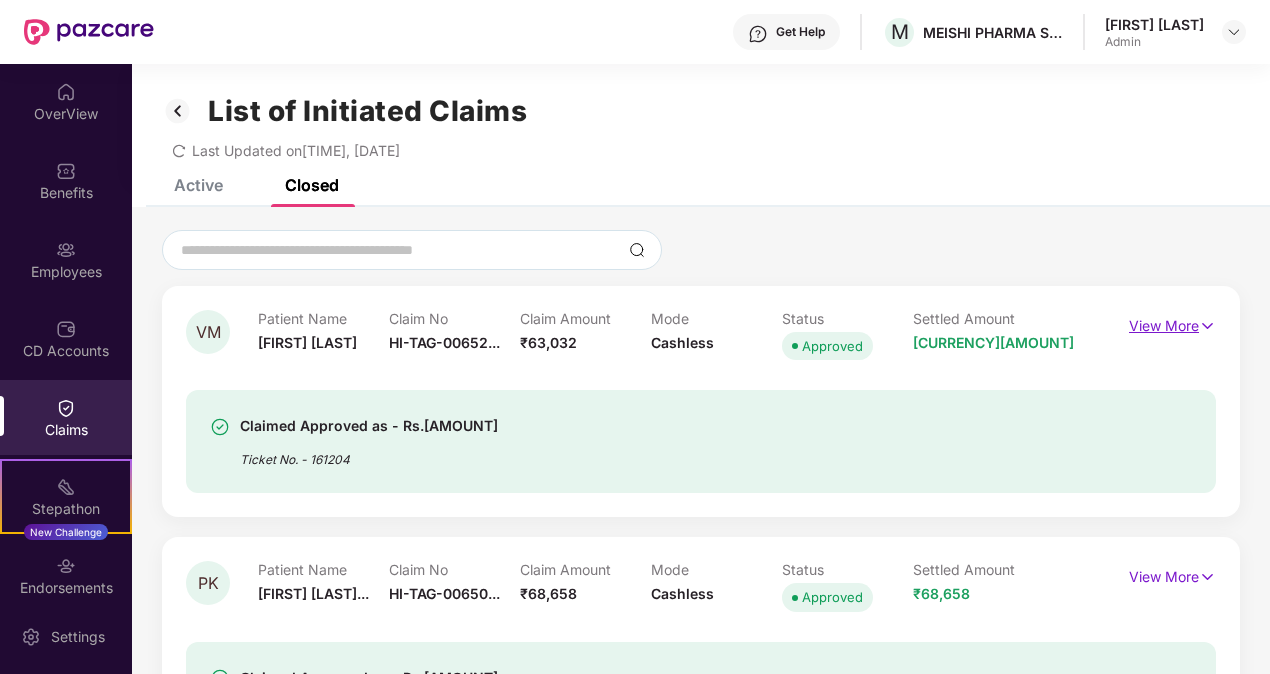 click at bounding box center [1207, 326] 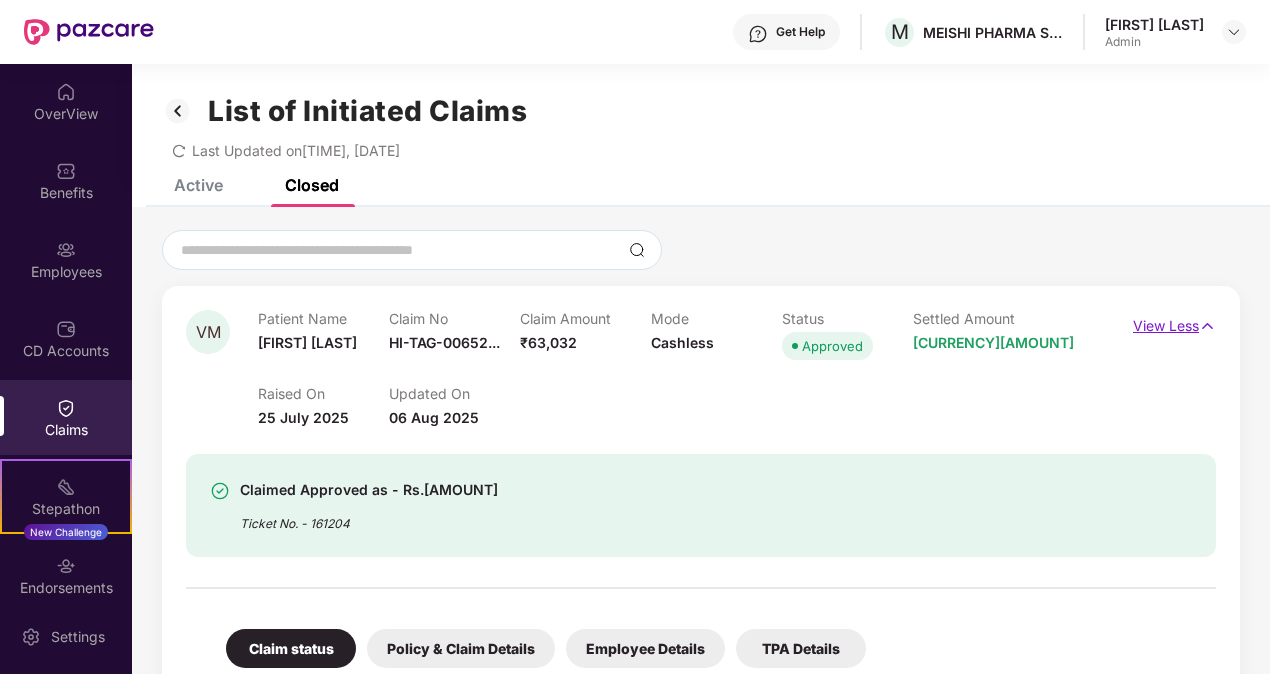 click at bounding box center (1207, 326) 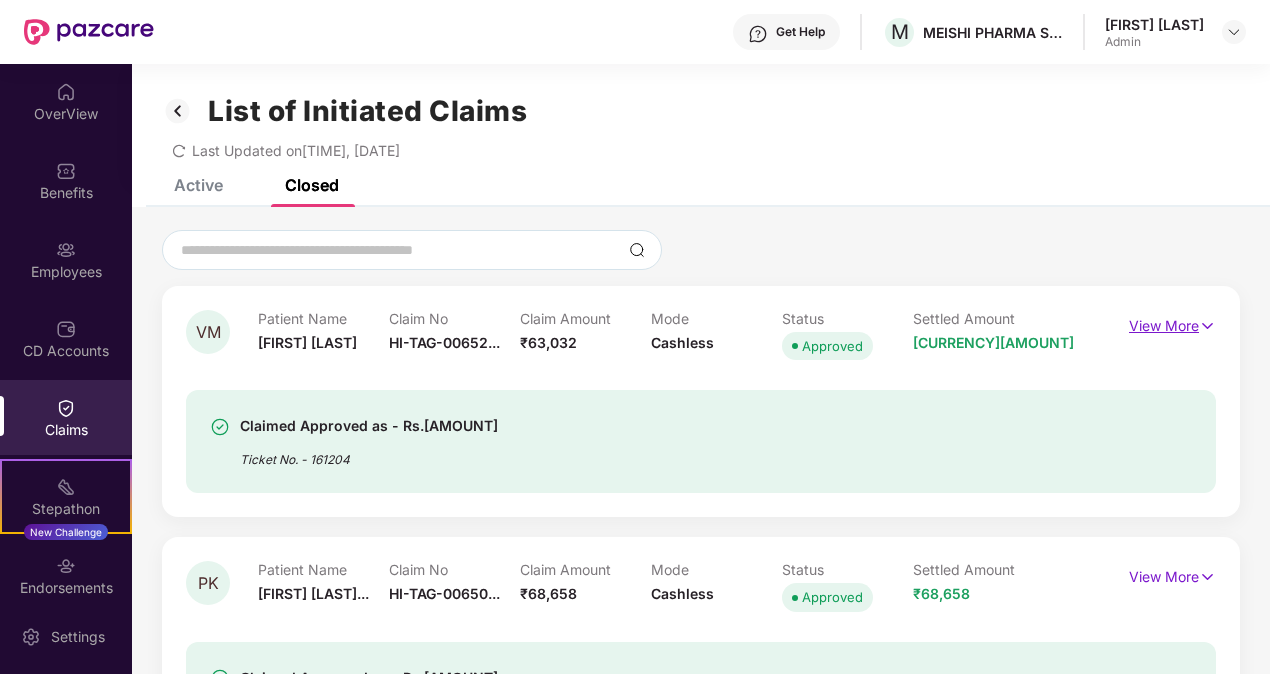 click at bounding box center [1207, 326] 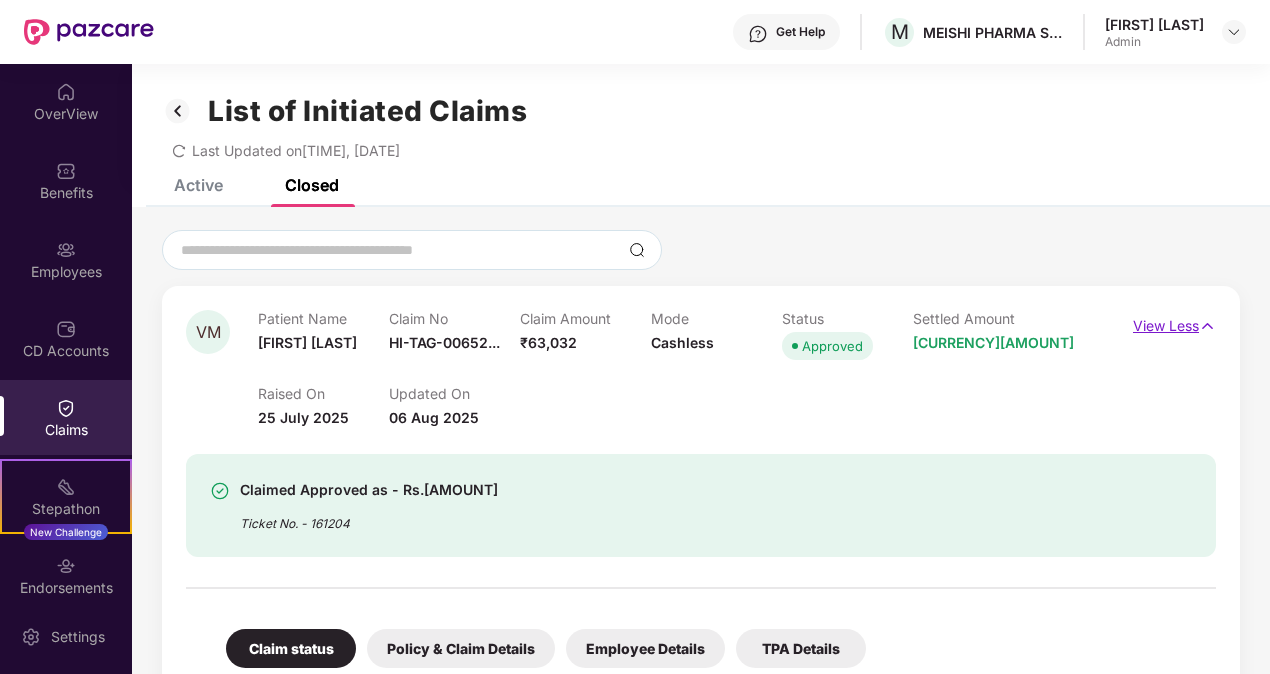 click at bounding box center [1207, 326] 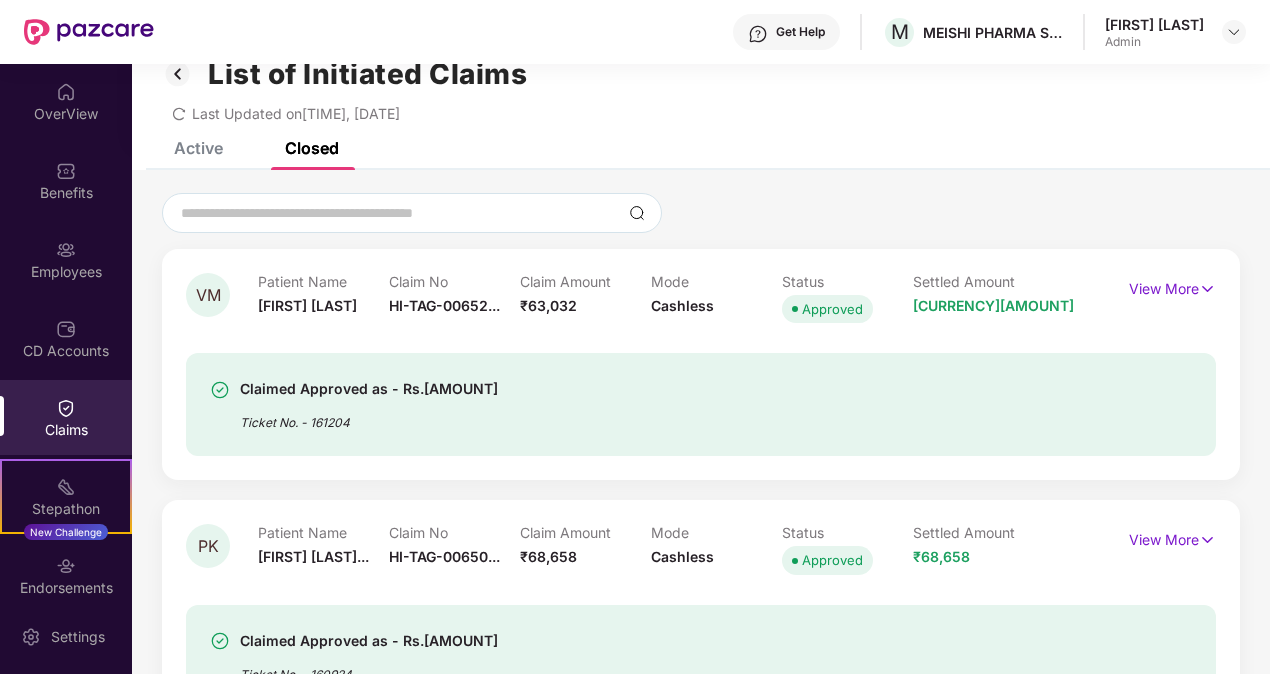 scroll, scrollTop: 0, scrollLeft: 0, axis: both 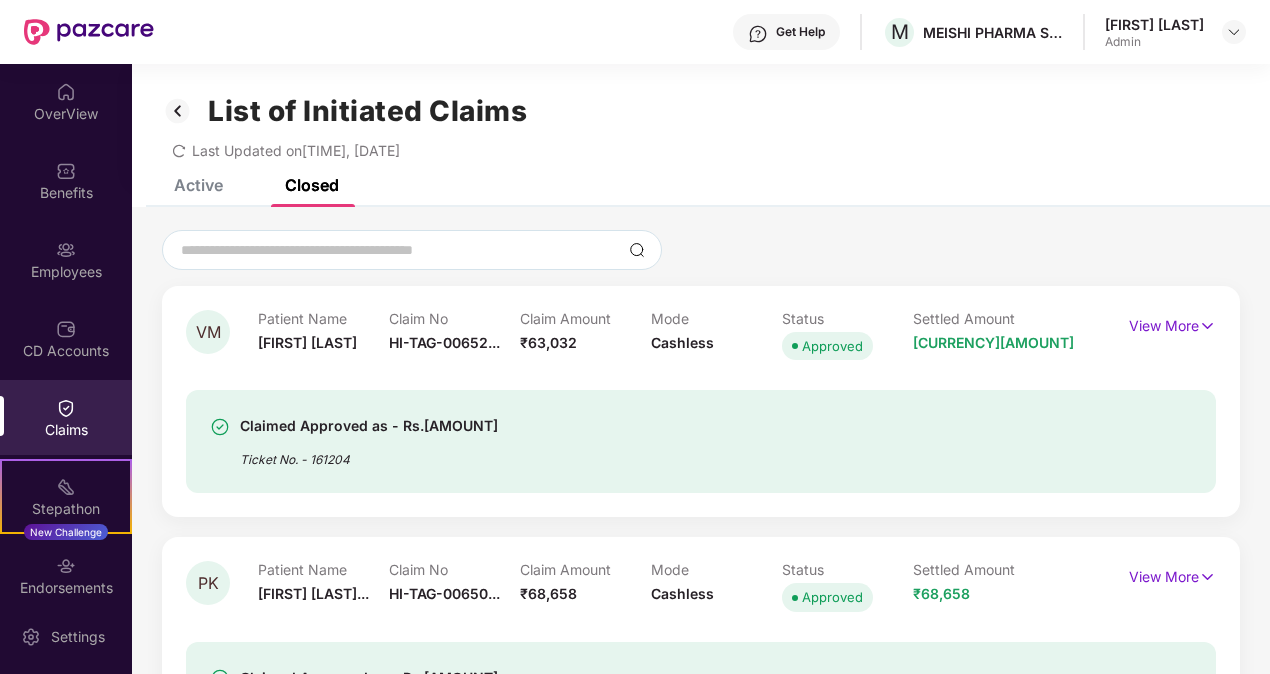 click on "Claims" at bounding box center (66, 430) 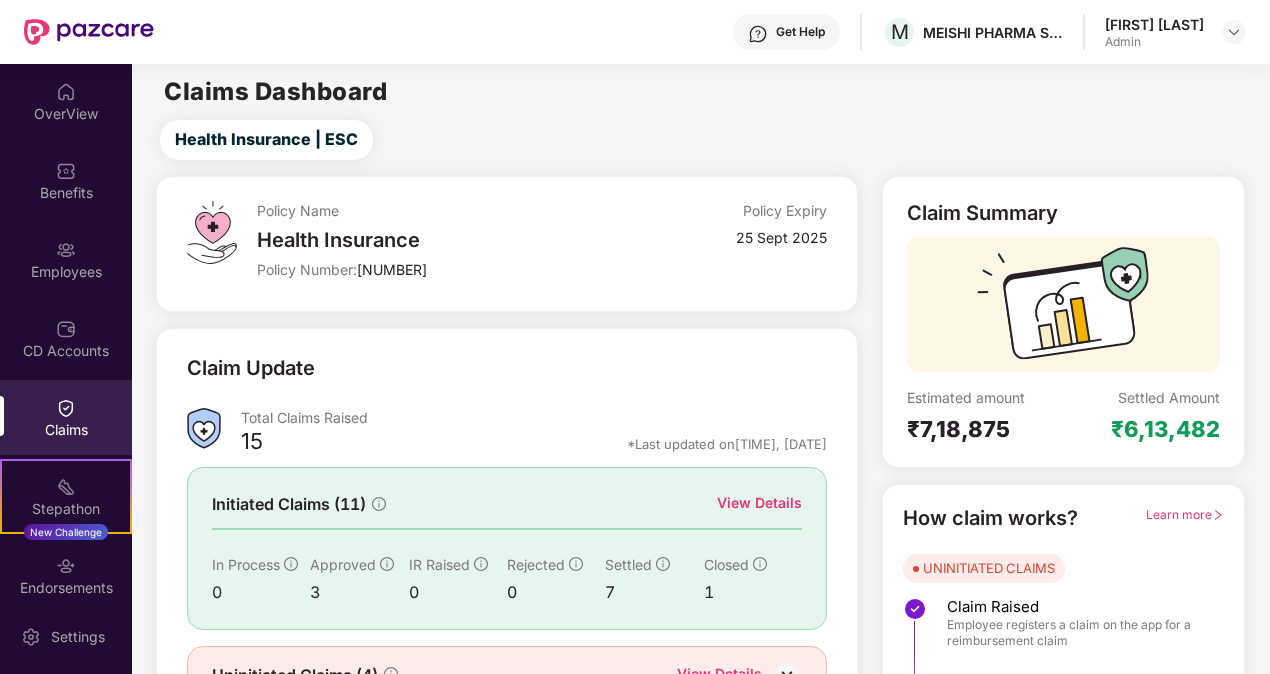 click on "Claim Update" at bounding box center [507, 380] 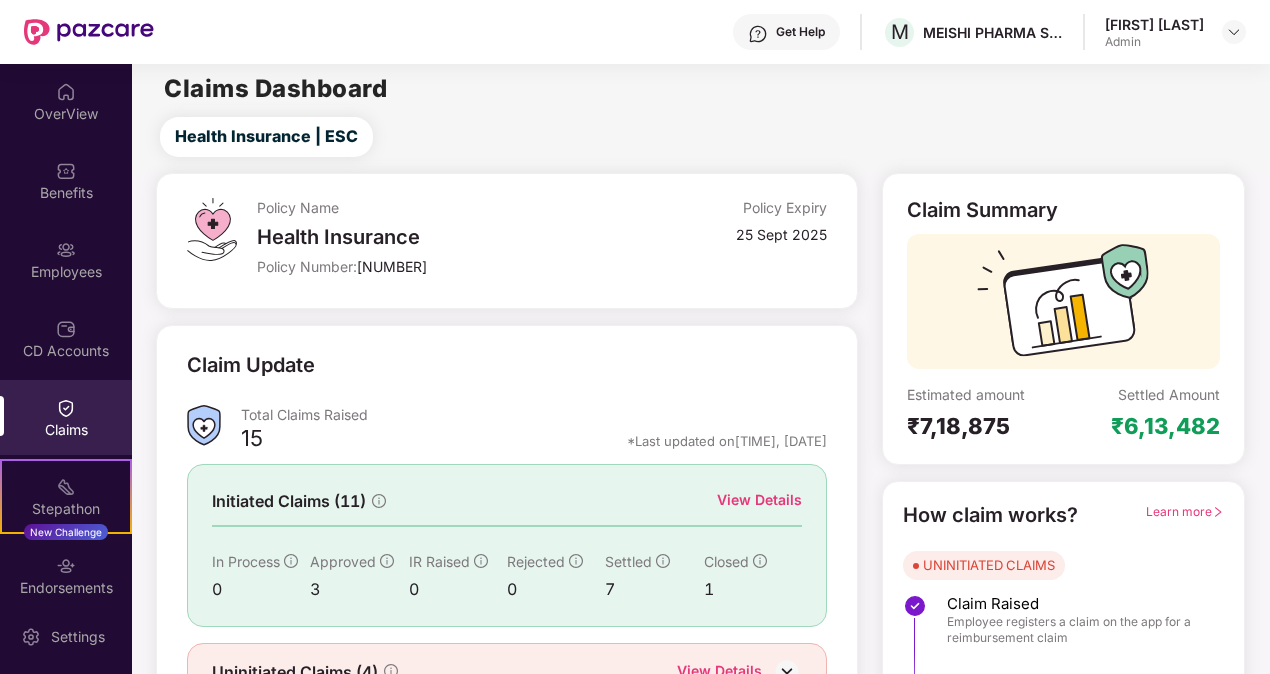scroll, scrollTop: 0, scrollLeft: 0, axis: both 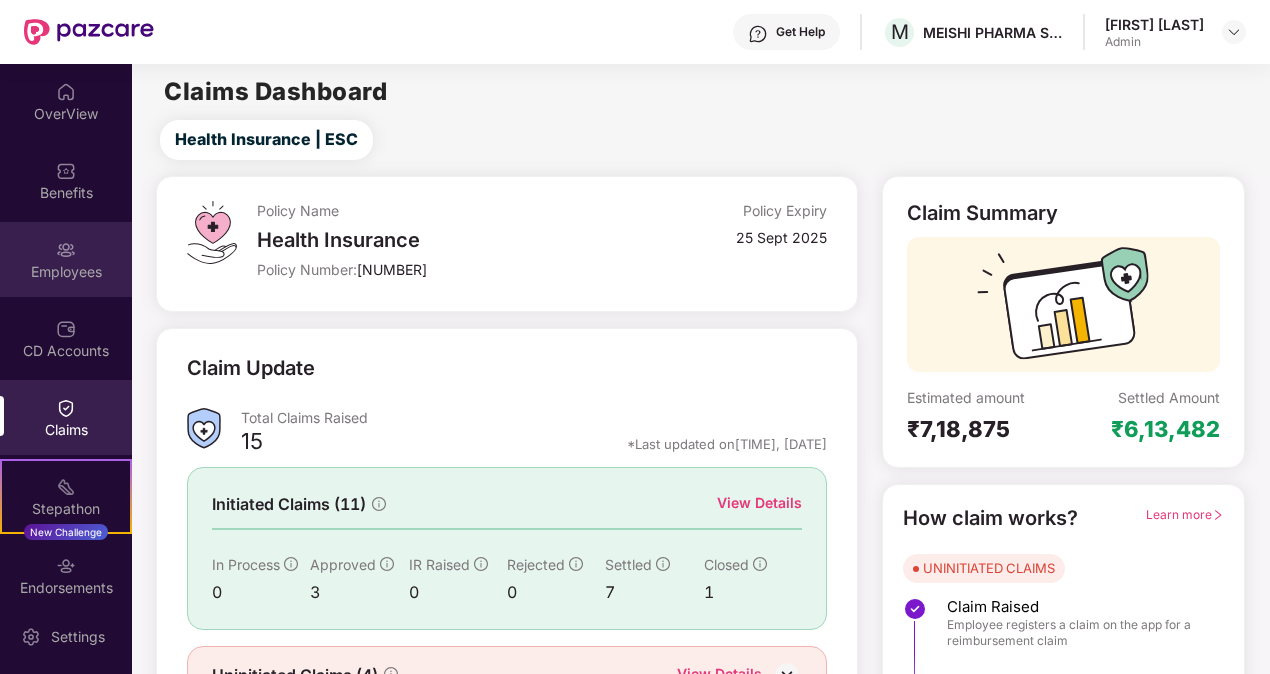 click at bounding box center [66, 250] 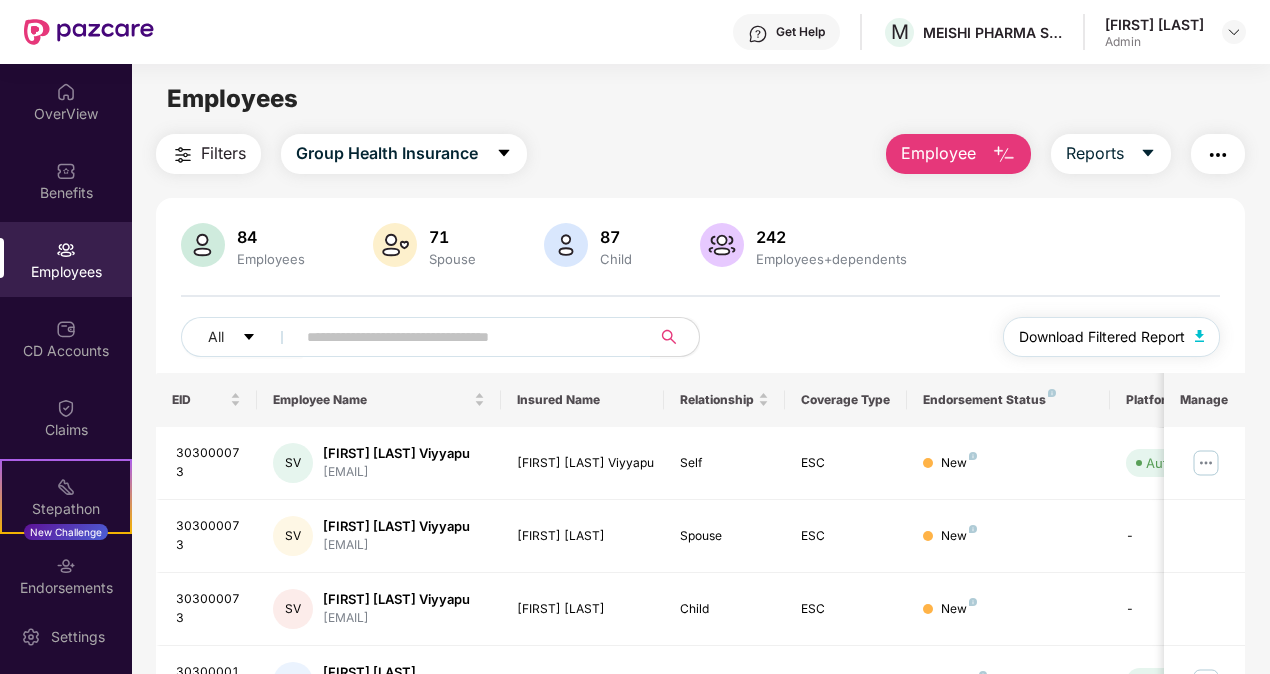 click at bounding box center (1200, 336) 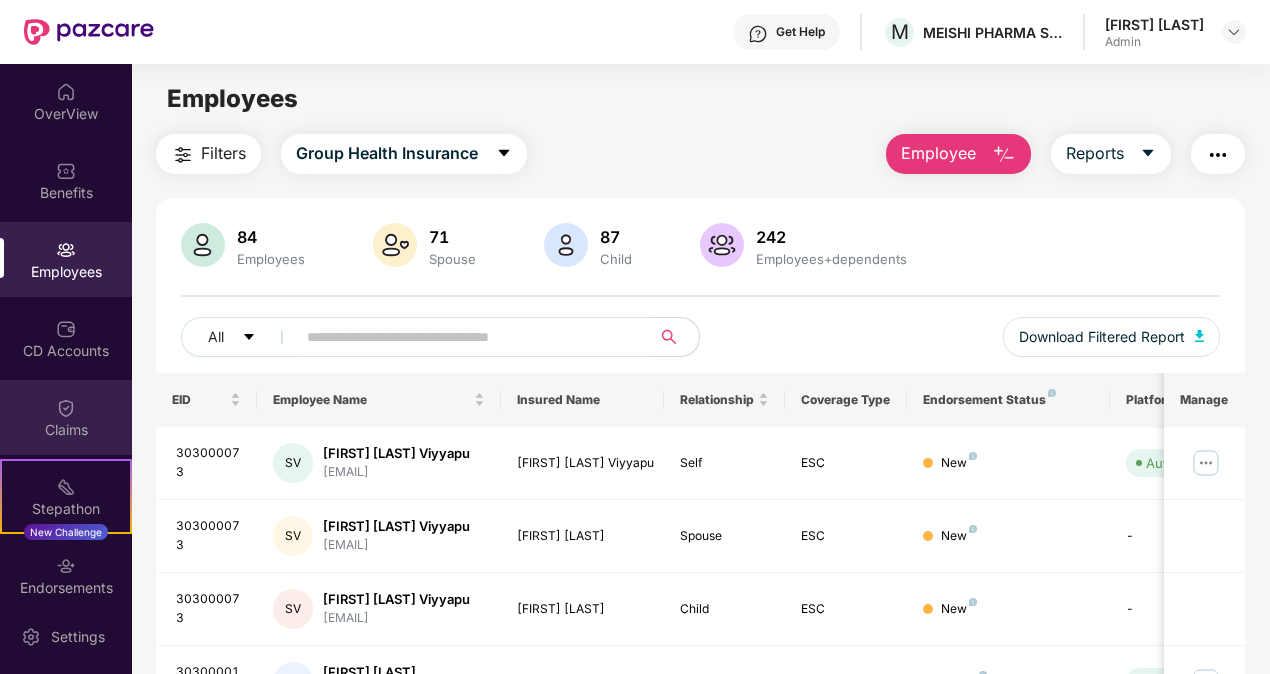 click at bounding box center [66, 408] 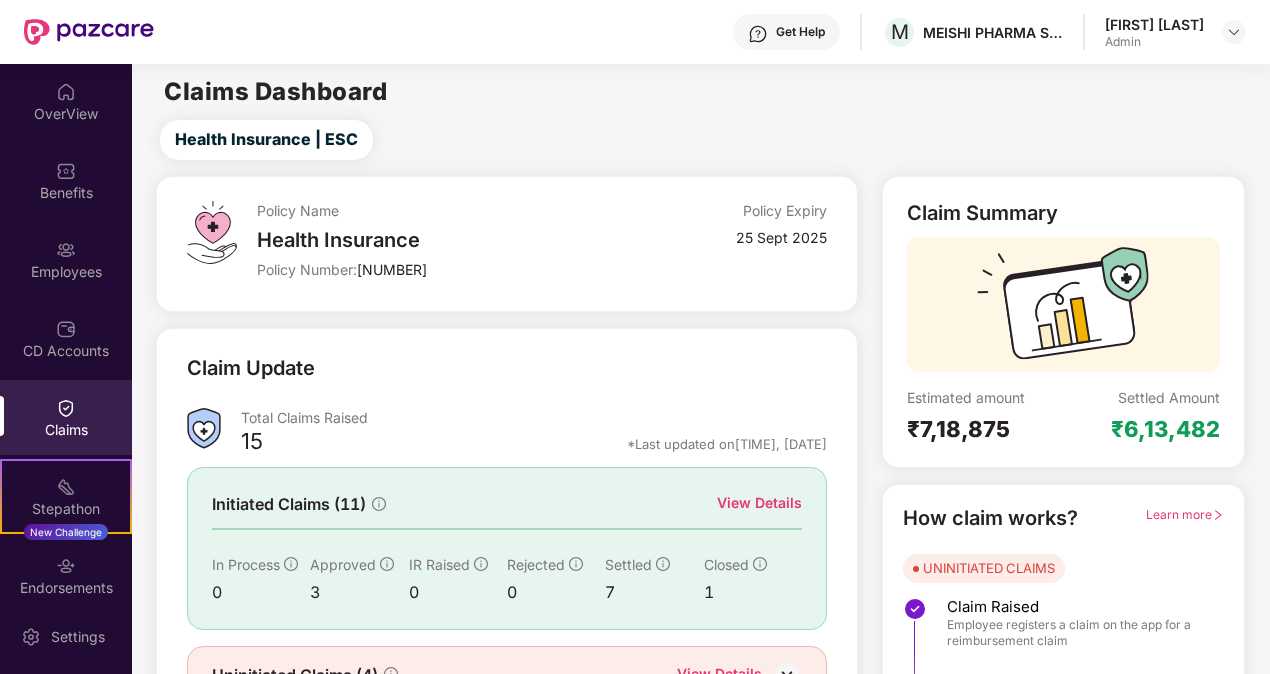 click on "Get Help" at bounding box center (800, 32) 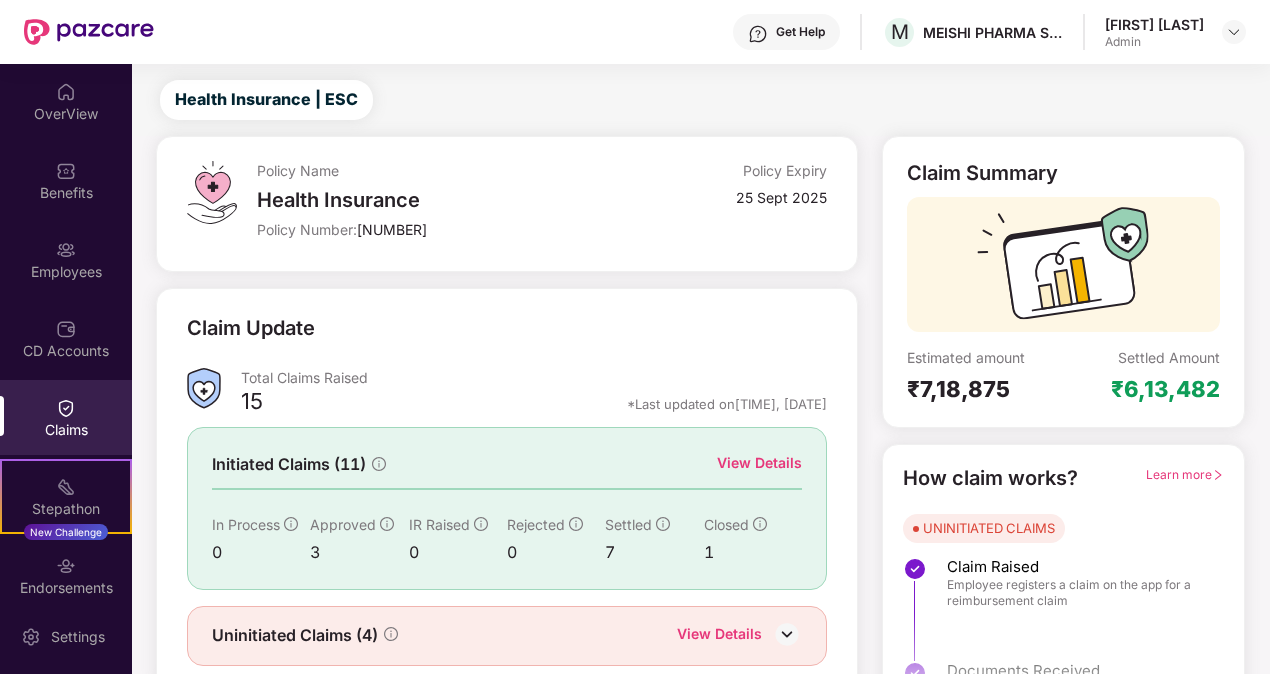 scroll, scrollTop: 108, scrollLeft: 0, axis: vertical 